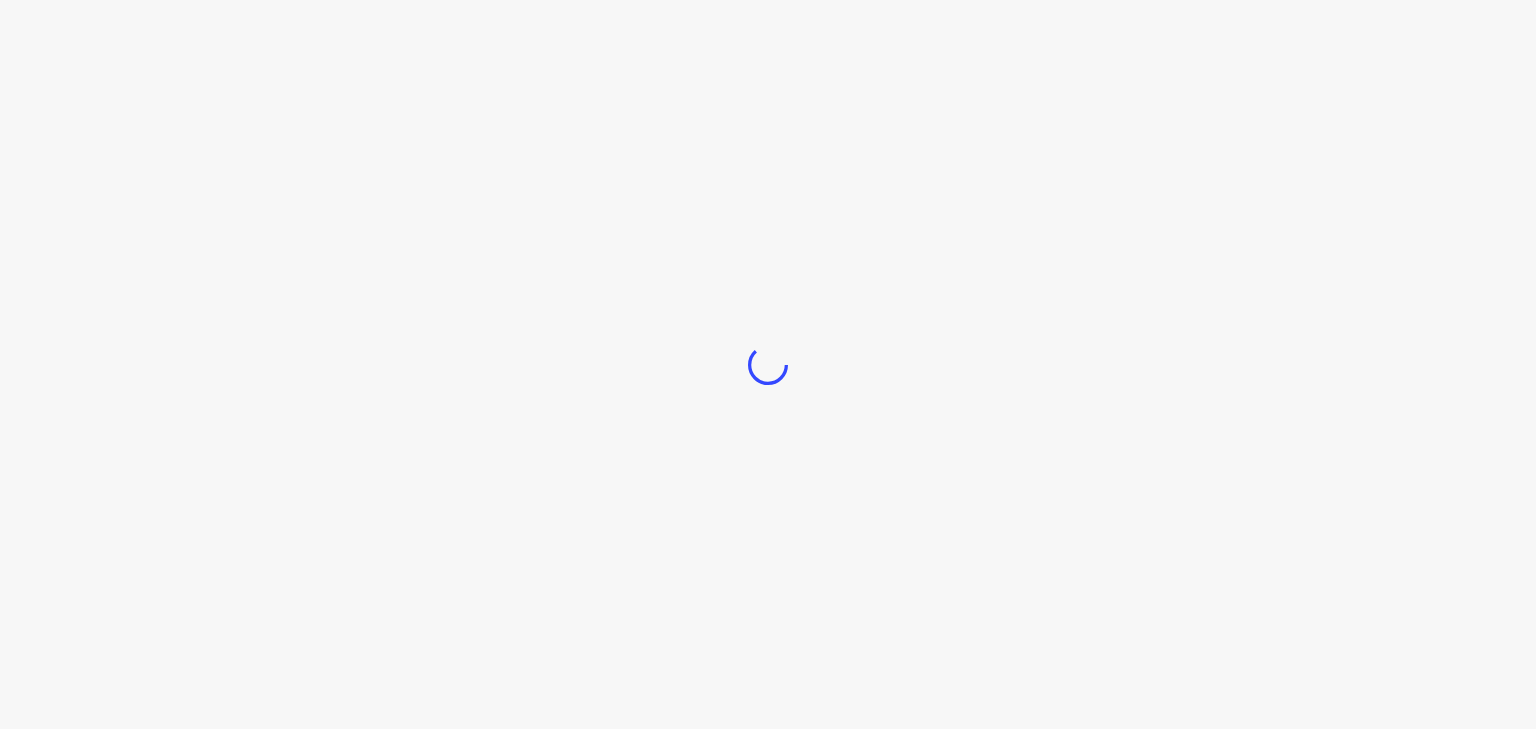 scroll, scrollTop: 0, scrollLeft: 0, axis: both 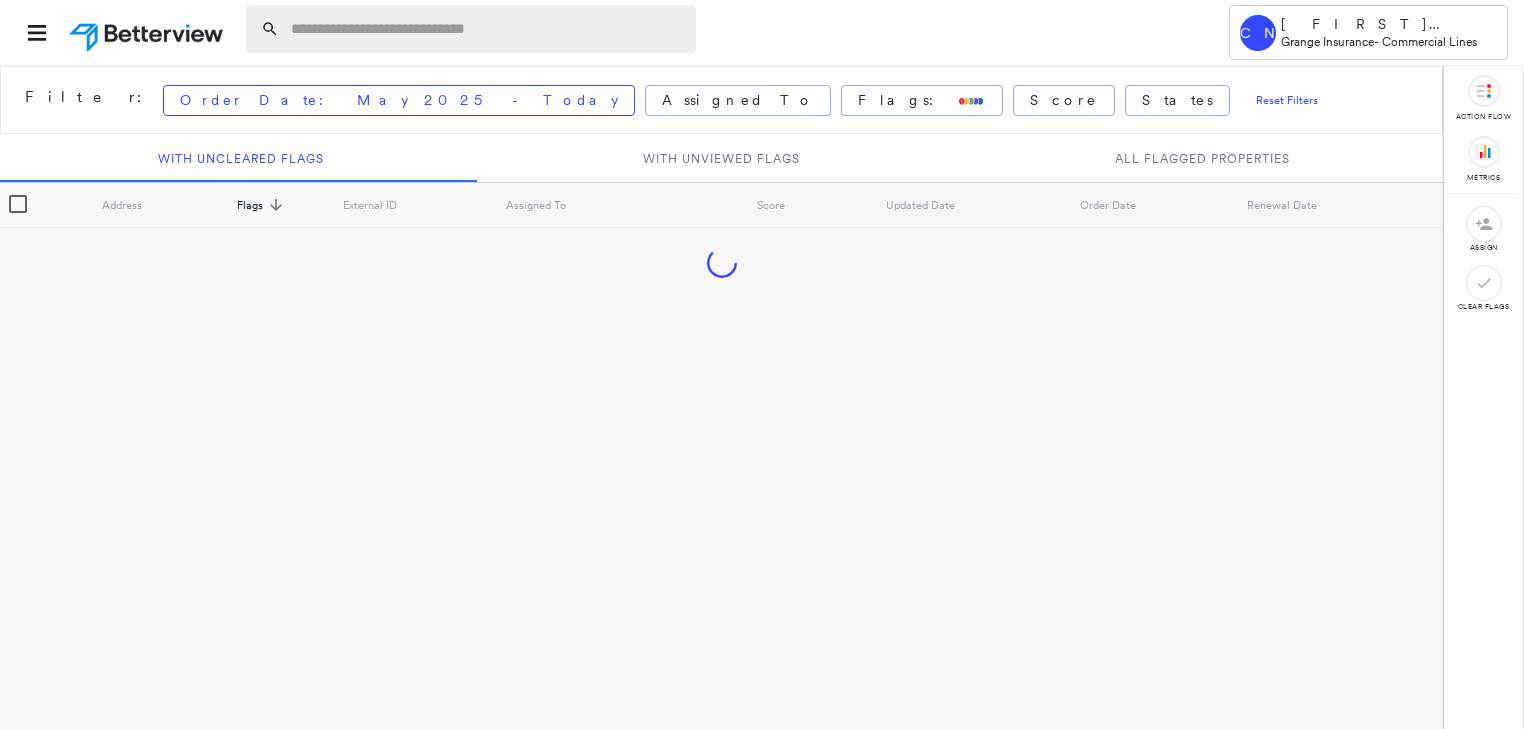 click at bounding box center (487, 29) 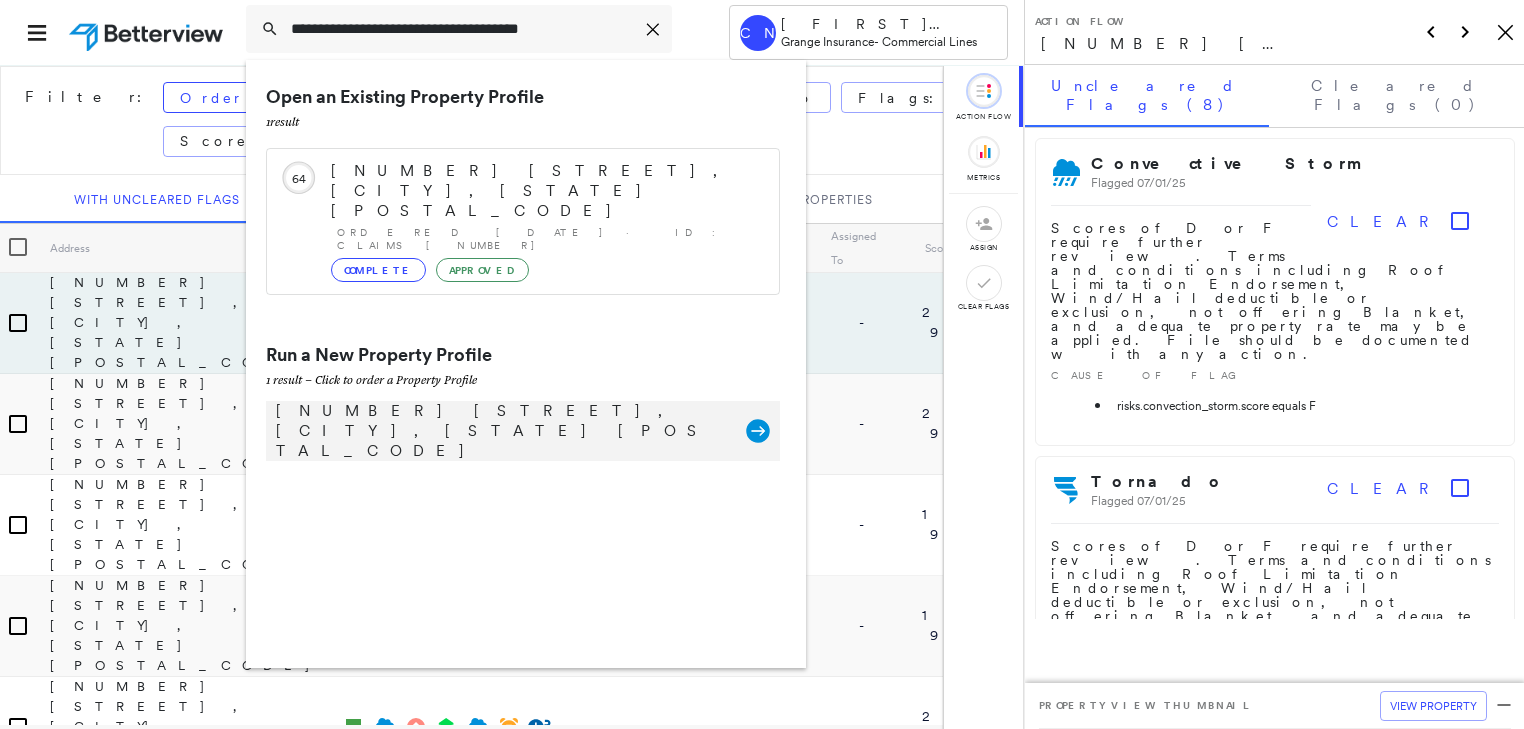 type on "**********" 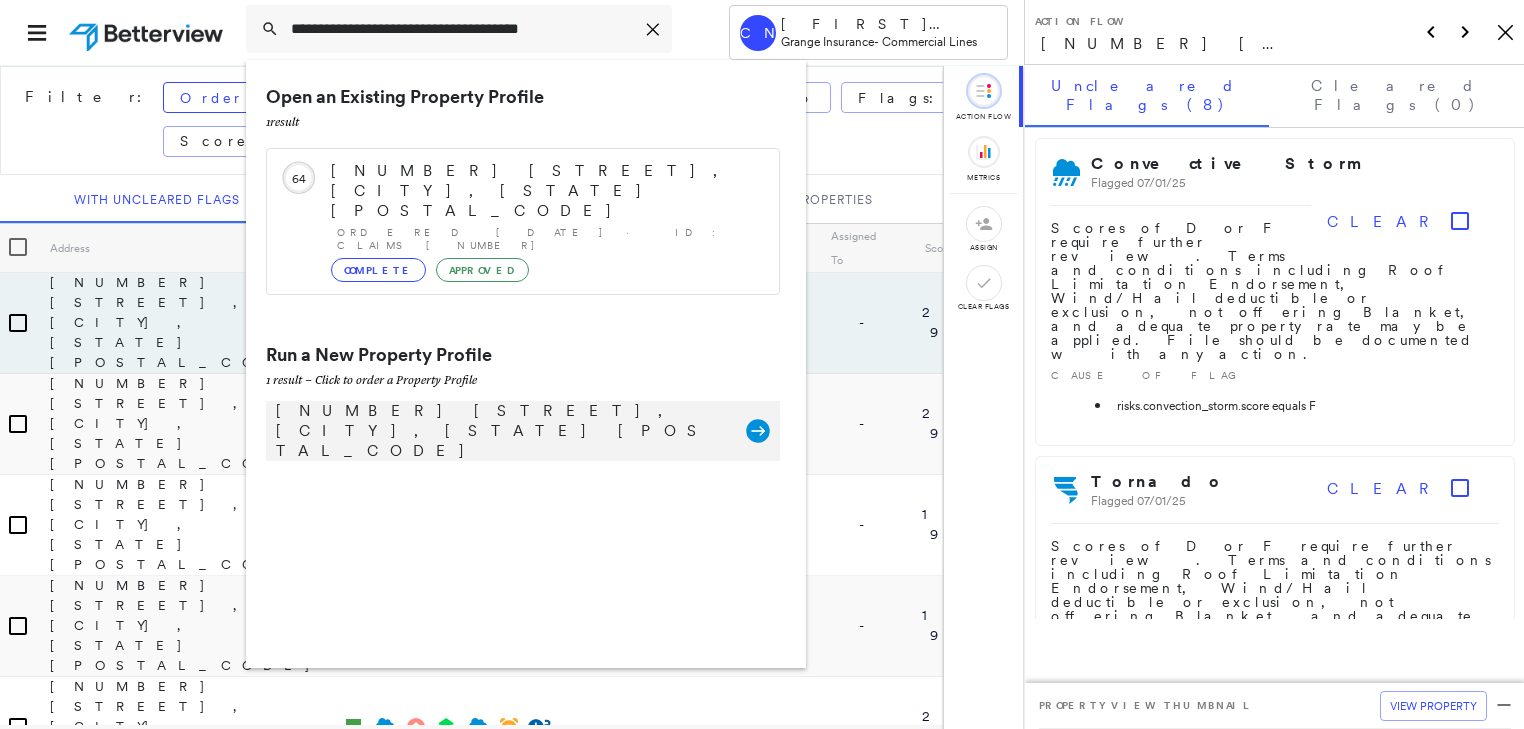 click on "[NUMBER] [STREET], [CITY], [STATE] [POSTAL_CODE]" at bounding box center [501, 431] 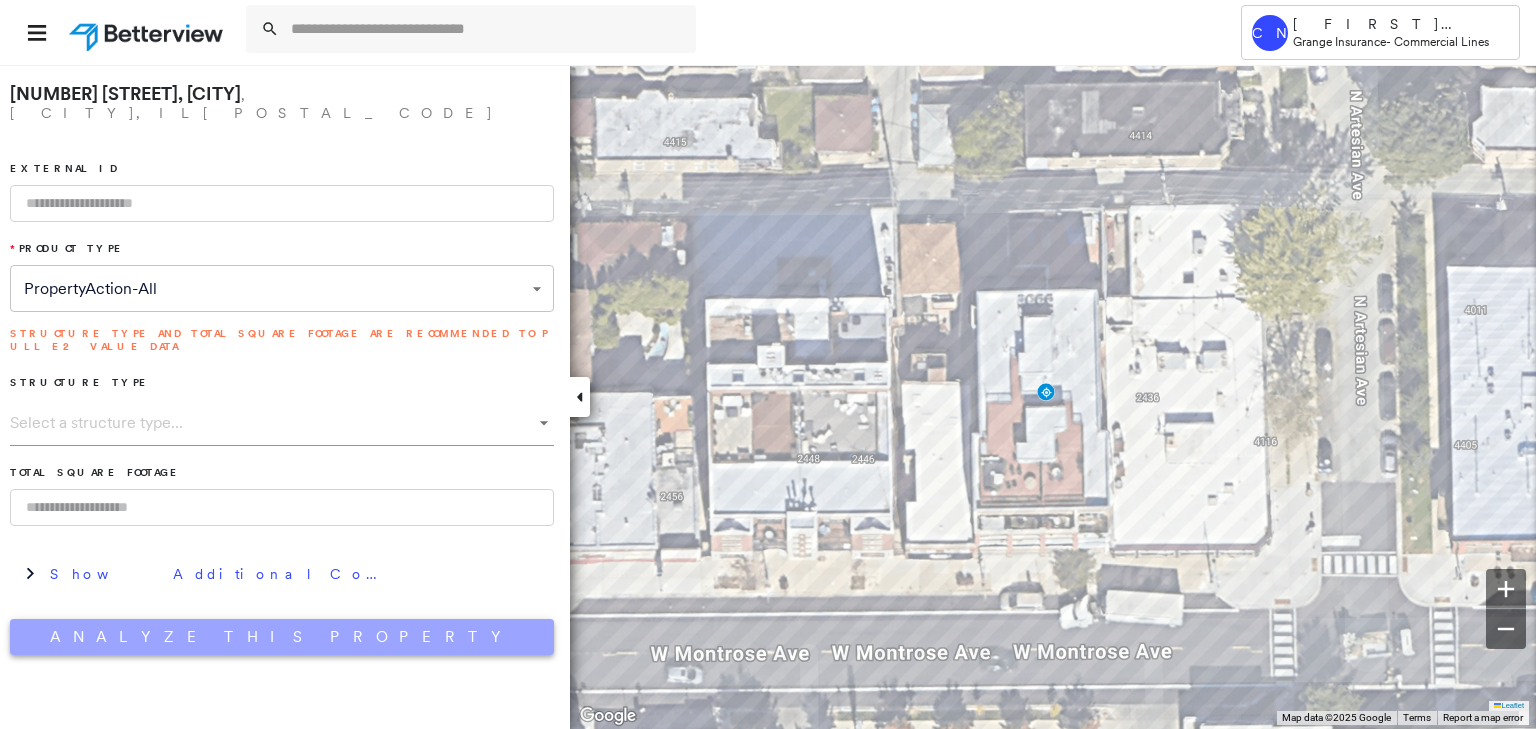 click on "Analyze This Property" at bounding box center (282, 637) 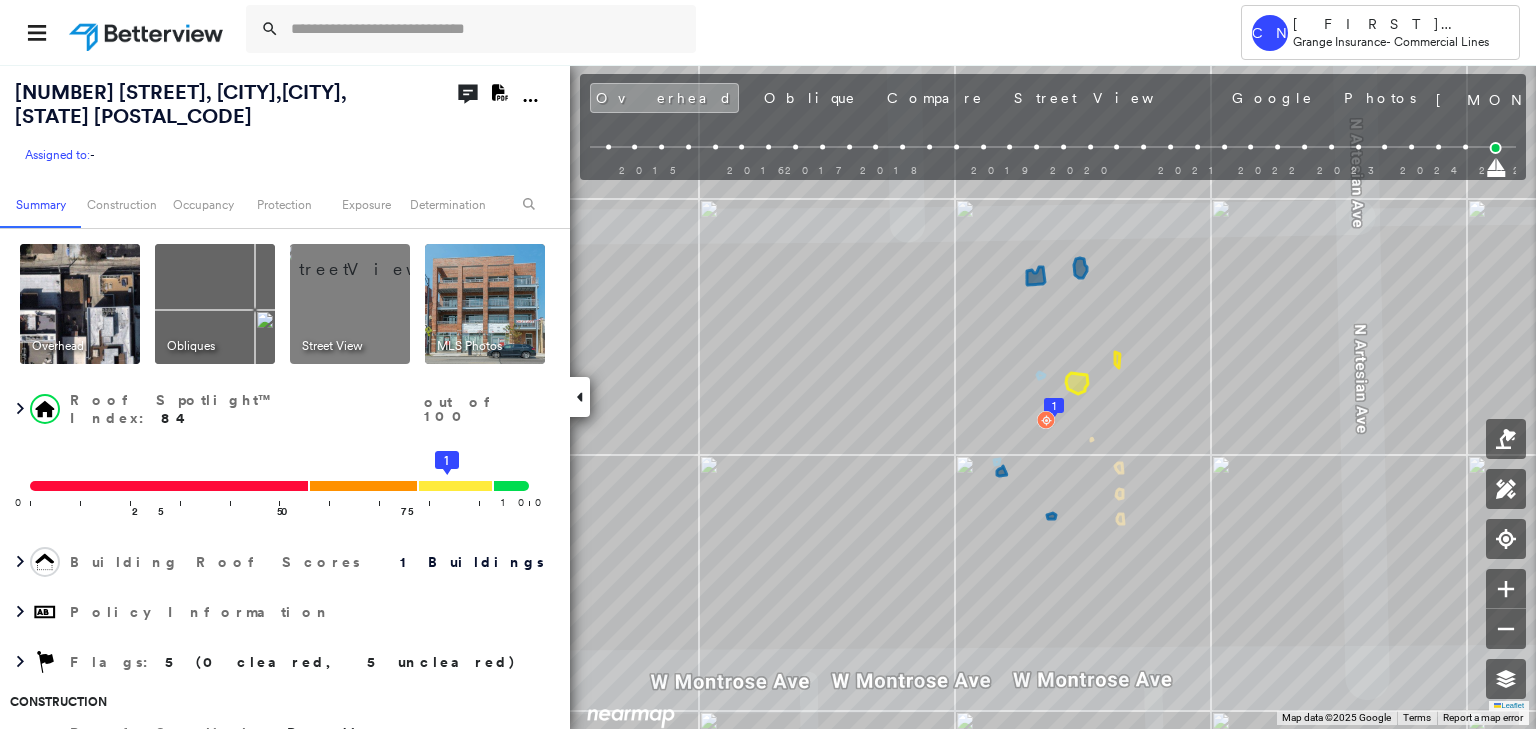 click 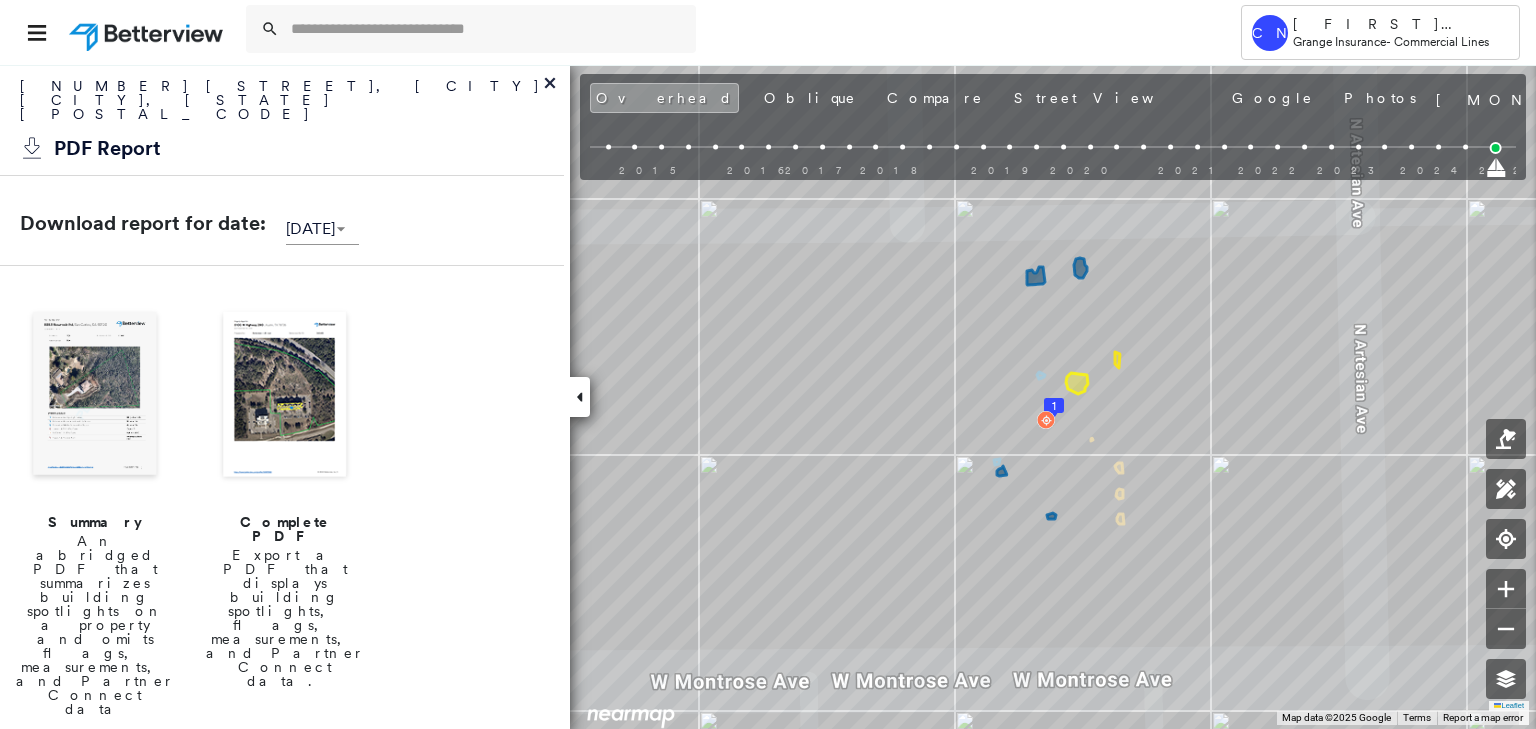 click at bounding box center [285, 396] 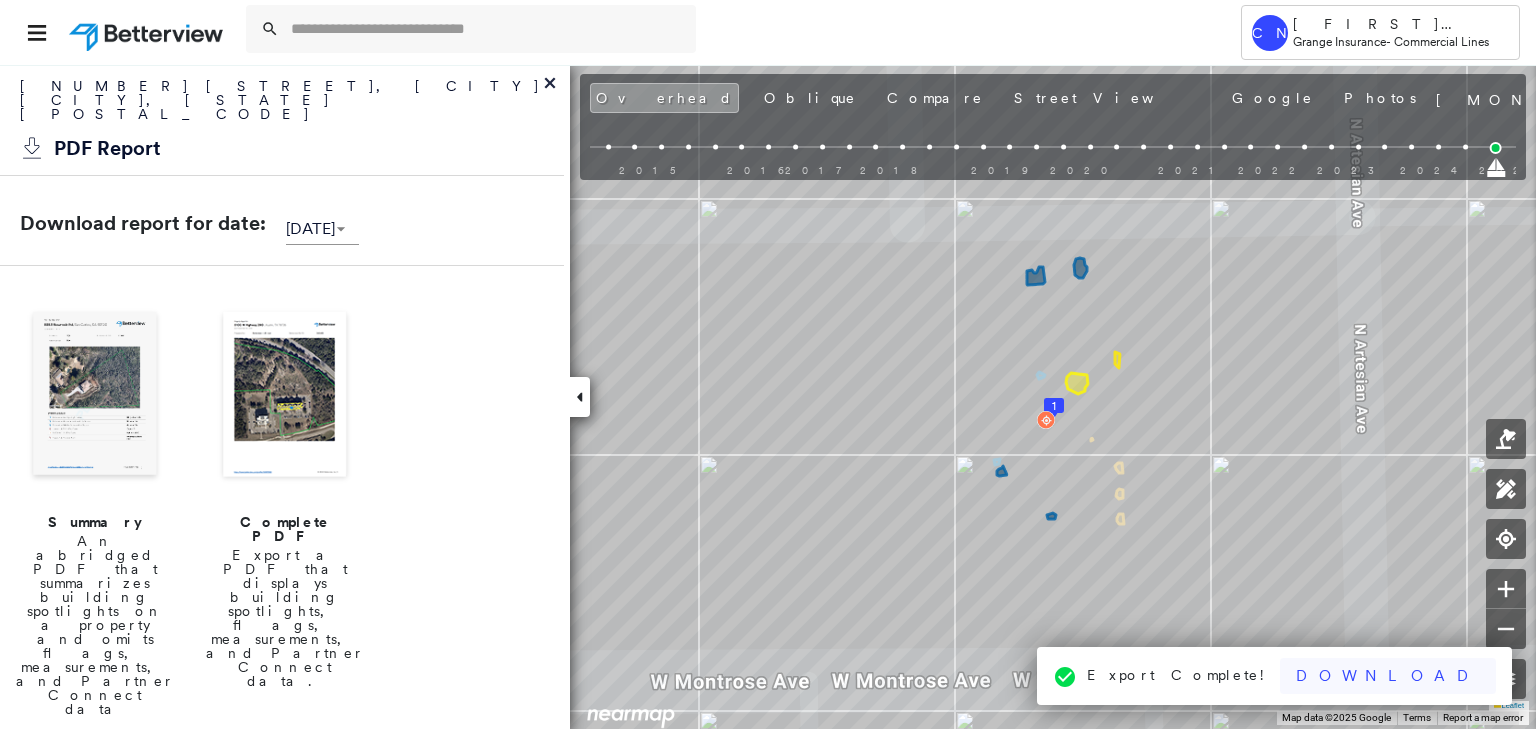 click on "Download" at bounding box center (1388, 676) 